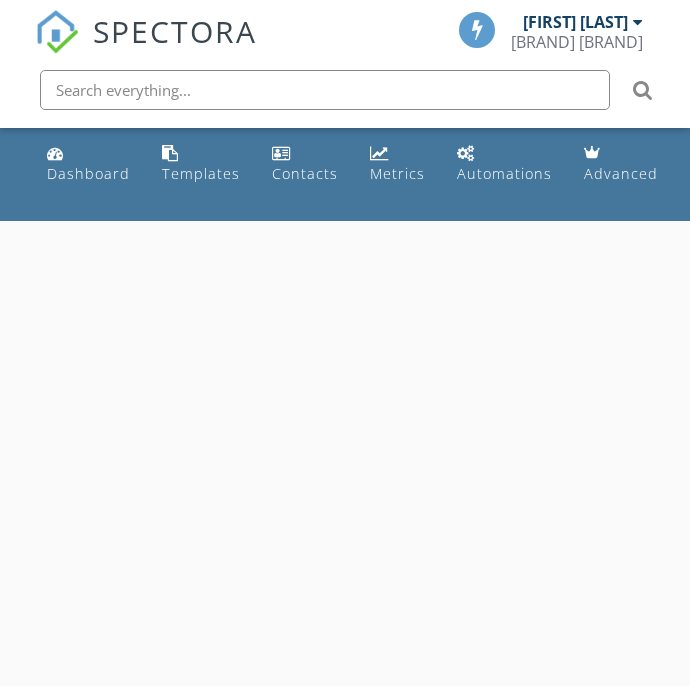 scroll, scrollTop: 0, scrollLeft: 0, axis: both 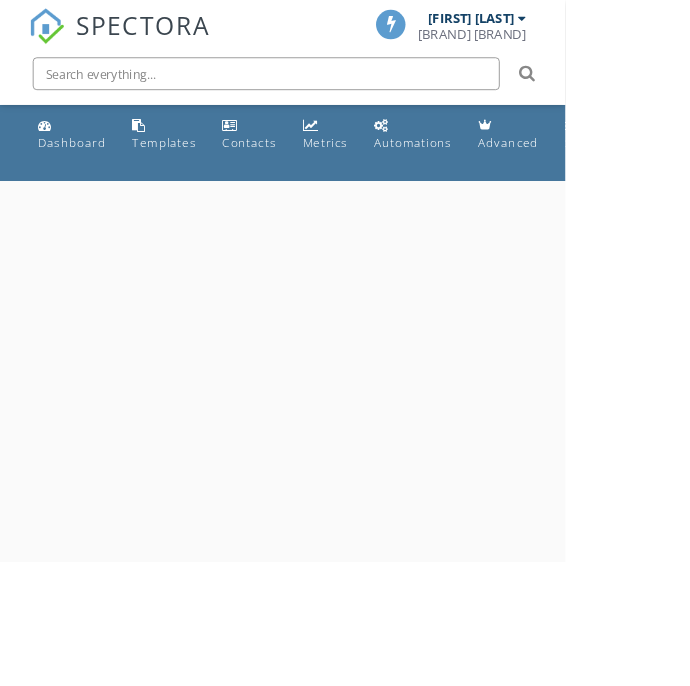 select on "7" 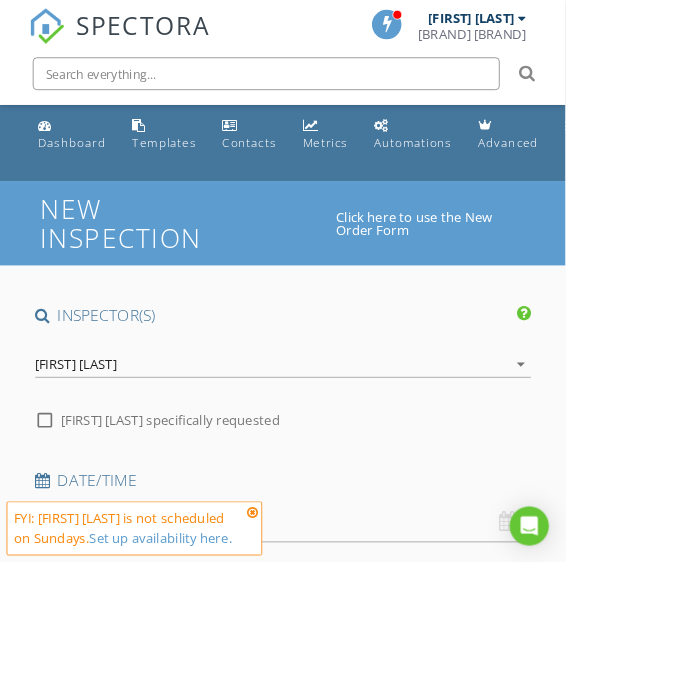 click on "08/03/2025 8:00 AM" at bounding box center (345, 637) 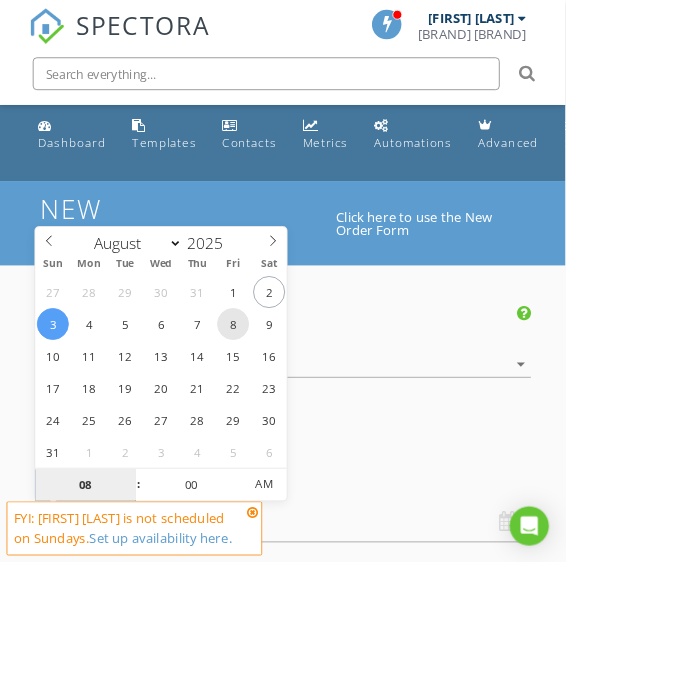type on "08/08/2025 8:00 AM" 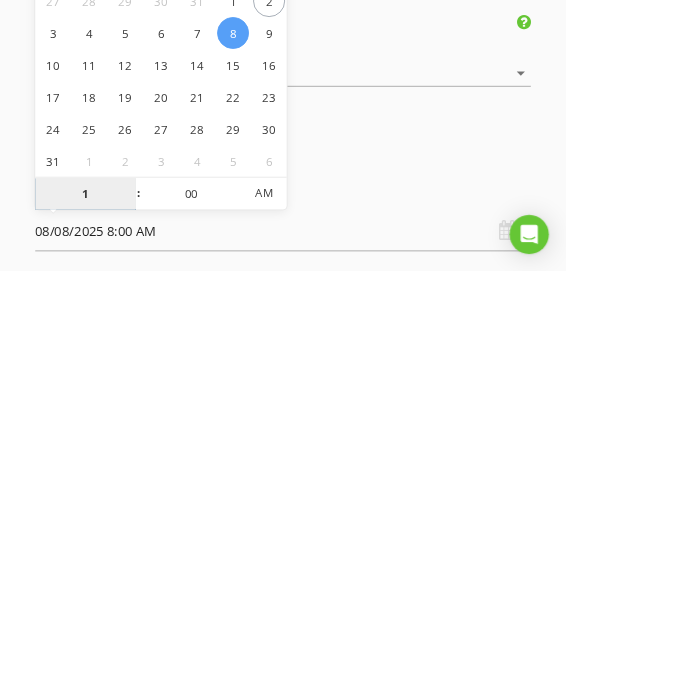 type on "12" 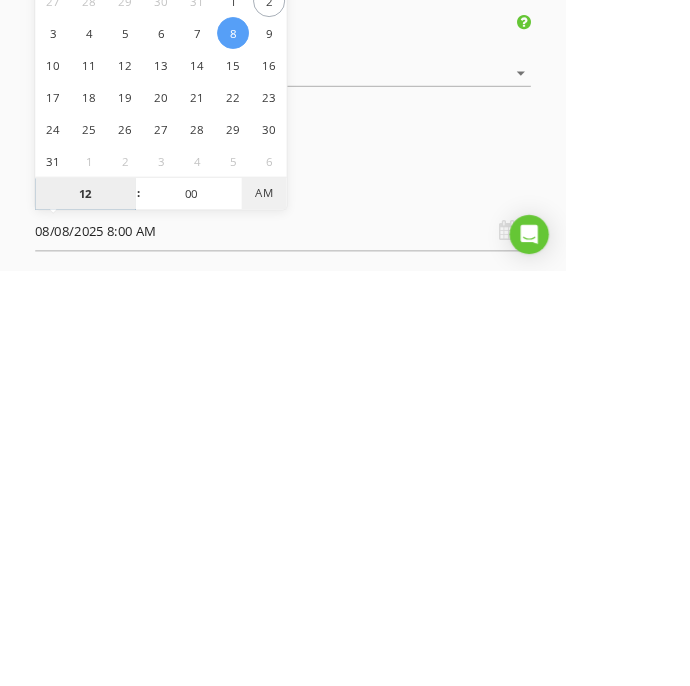 click on "AM" at bounding box center (322, 591) 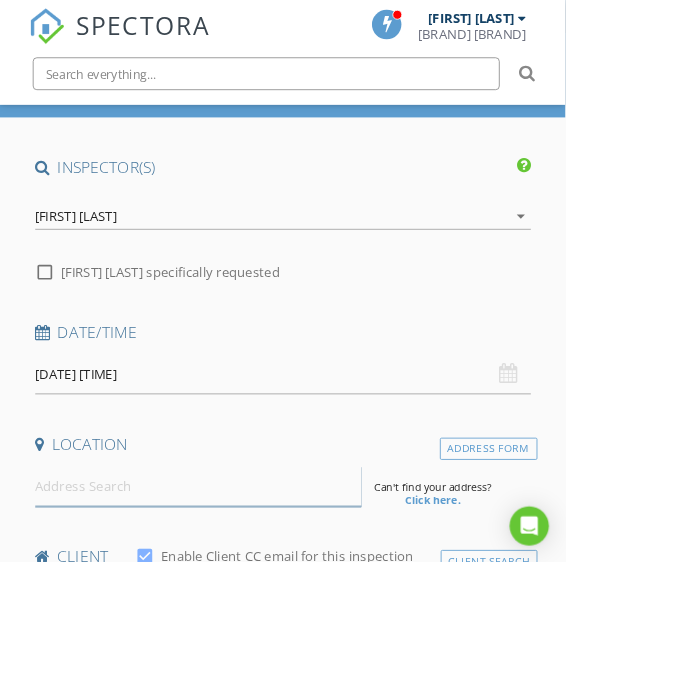 click at bounding box center (242, 593) 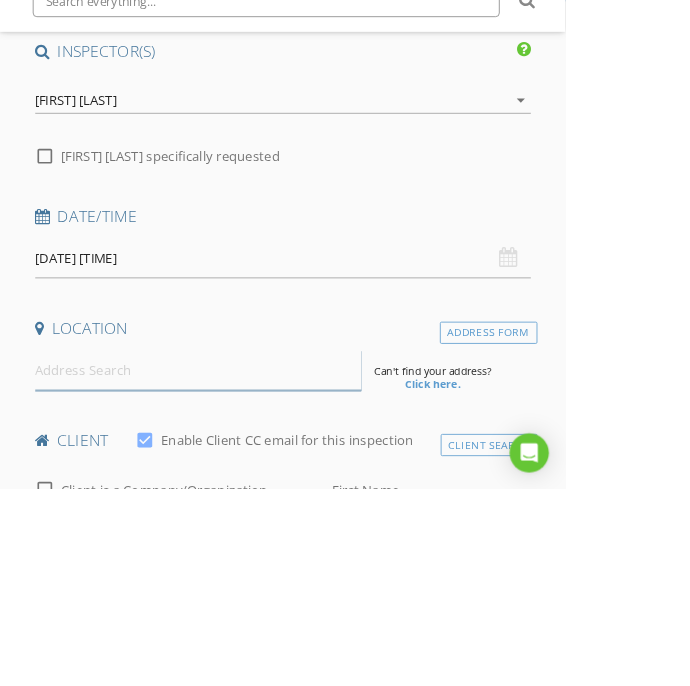 scroll, scrollTop: 233, scrollLeft: 0, axis: vertical 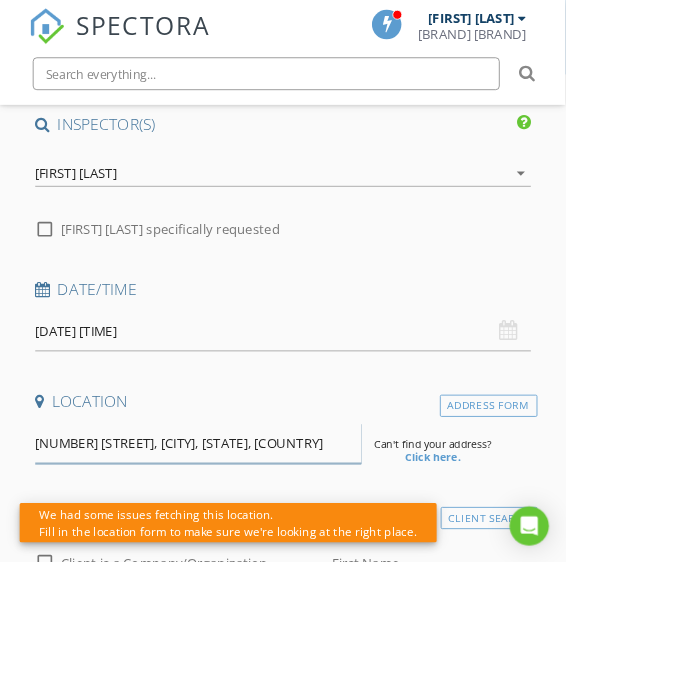 click on "[NUMBER] [STREET], [CITY], [STATE], [COUNTRY]" at bounding box center [242, 541] 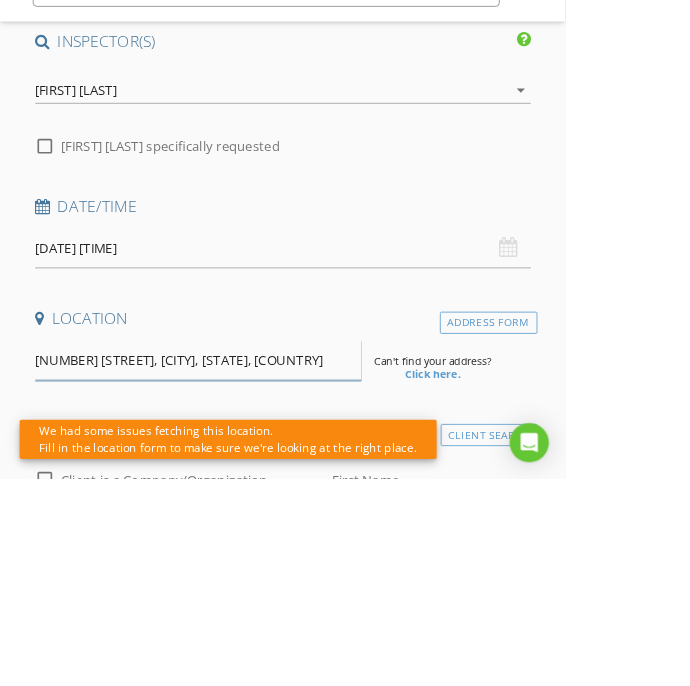 scroll, scrollTop: 233, scrollLeft: 0, axis: vertical 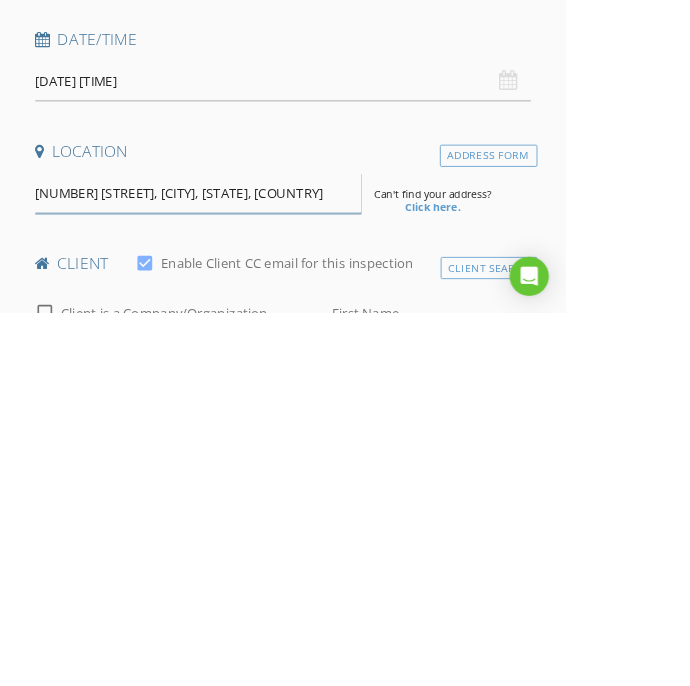 click on "[NUMBER] [STREET], [CITY], [STATE], [COUNTRY]" at bounding box center [242, 541] 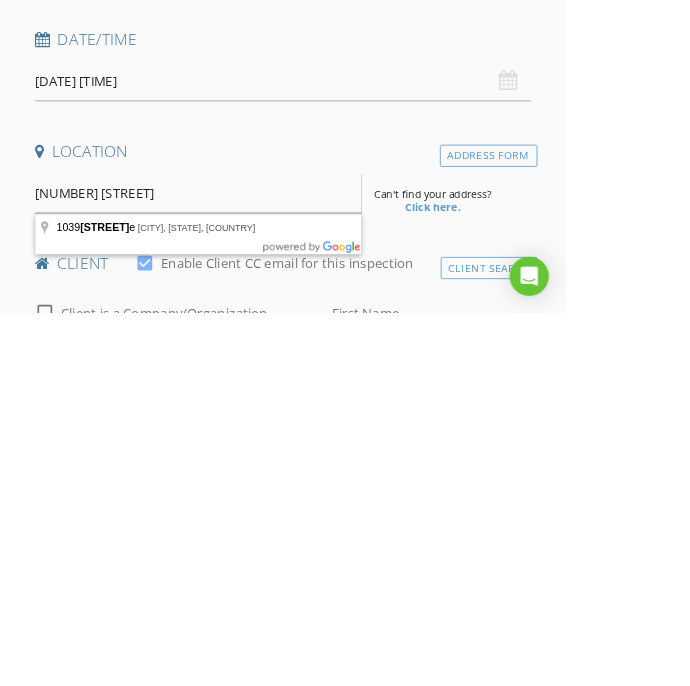 type on "[NUMBER] [STREET]" 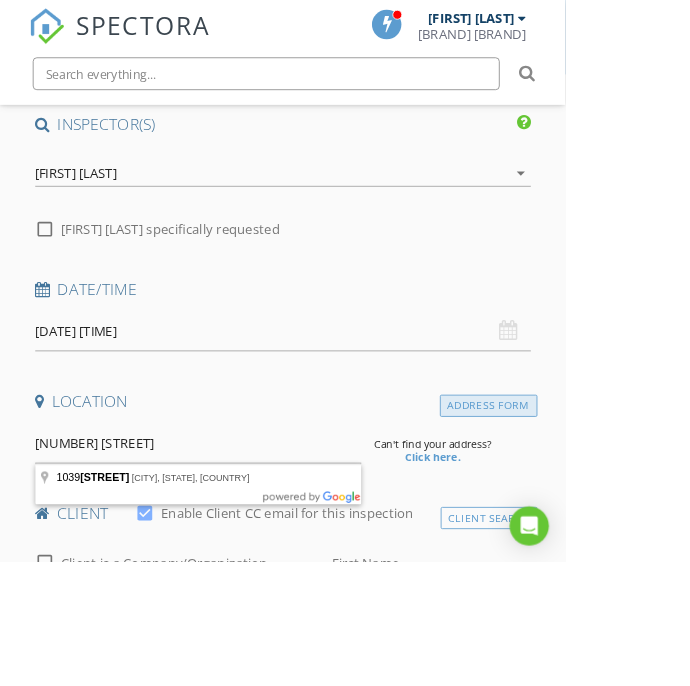 click on "Address Form" at bounding box center (596, 495) 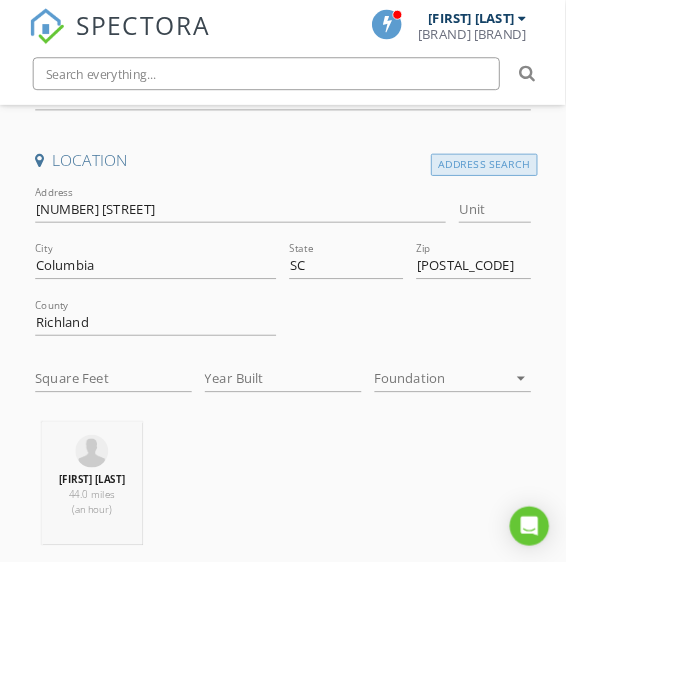 scroll, scrollTop: 528, scrollLeft: 0, axis: vertical 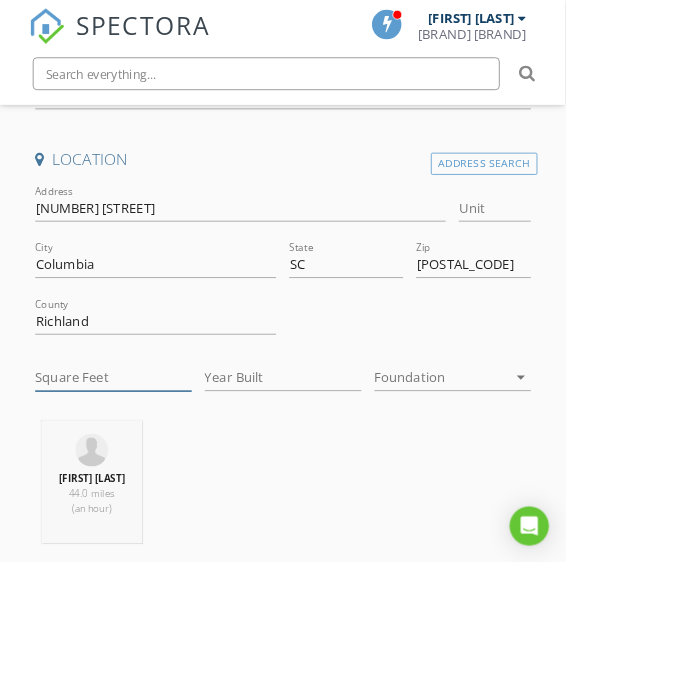 click on "Square Feet" at bounding box center (138, 461) 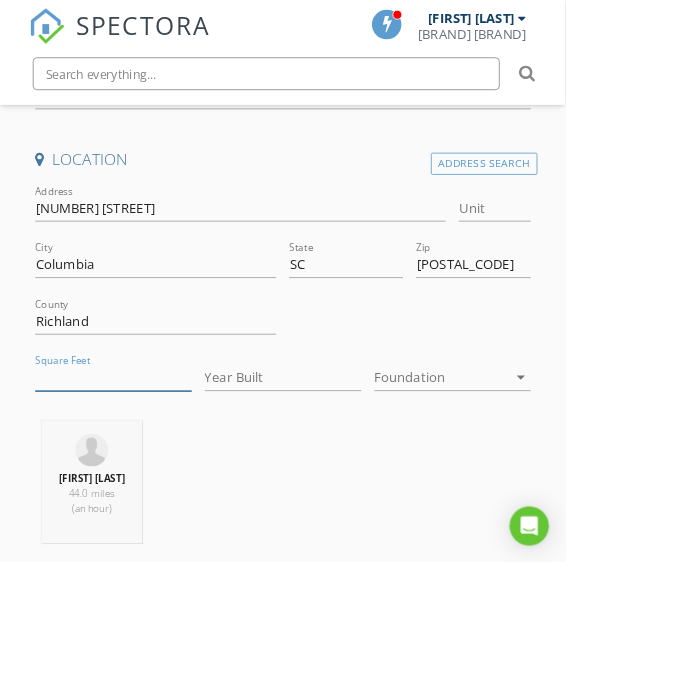 scroll, scrollTop: 579, scrollLeft: 0, axis: vertical 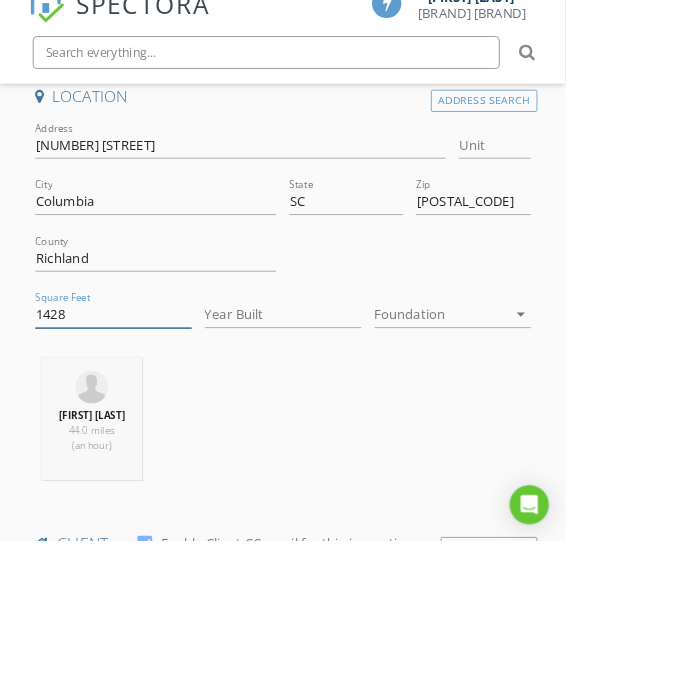 type on "1428" 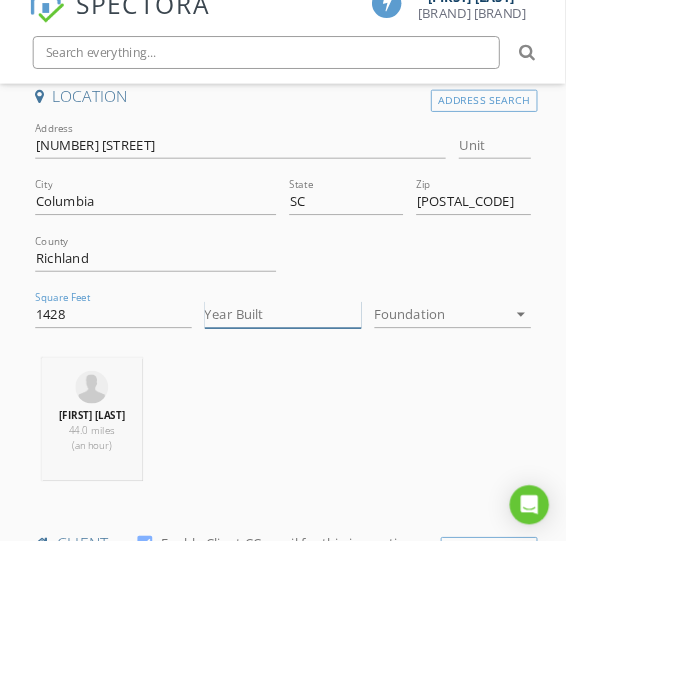 click on "Year Built" at bounding box center (345, 410) 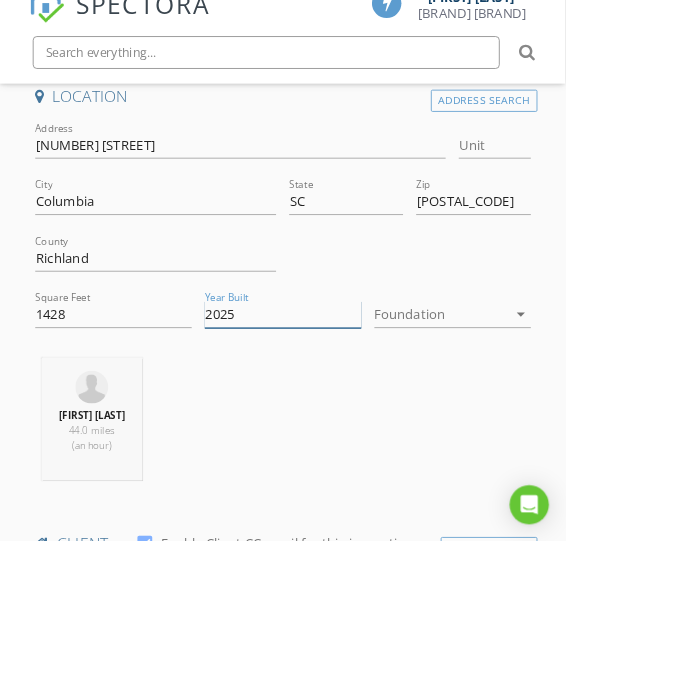 type on "2025" 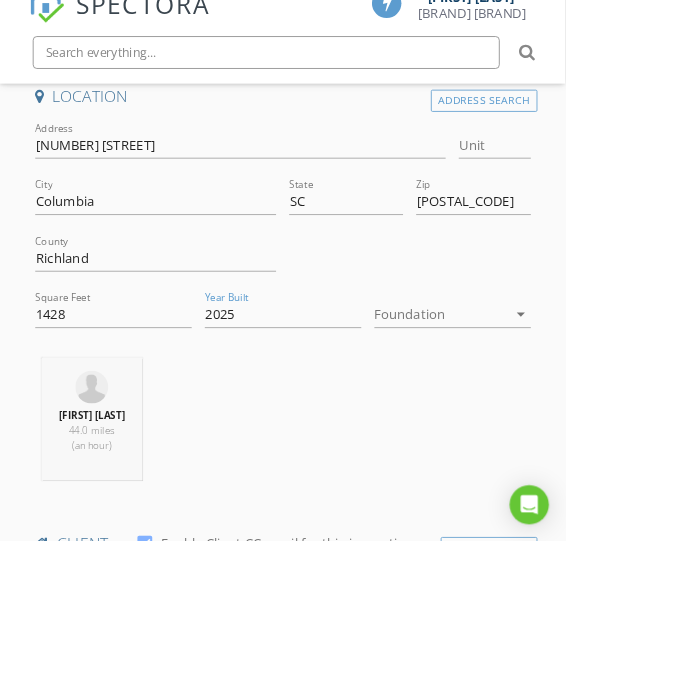 click at bounding box center [538, 410] 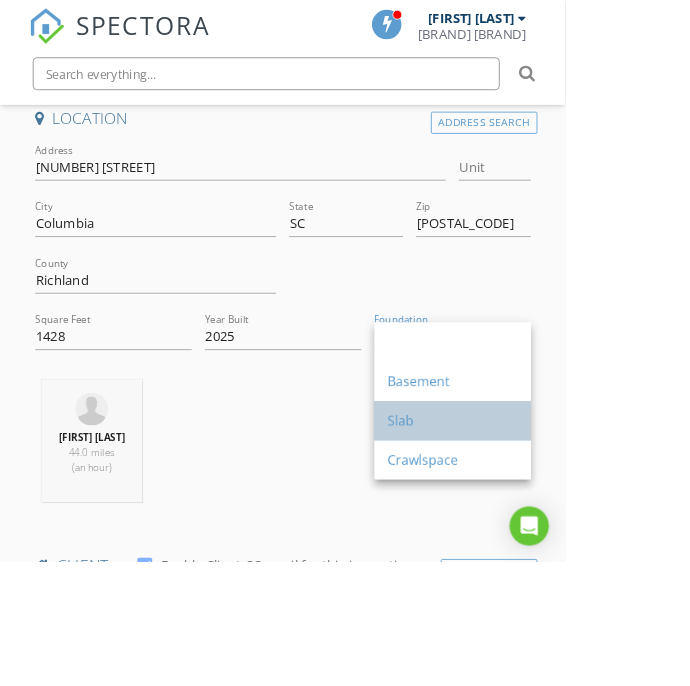 click on "Slab" at bounding box center (552, 513) 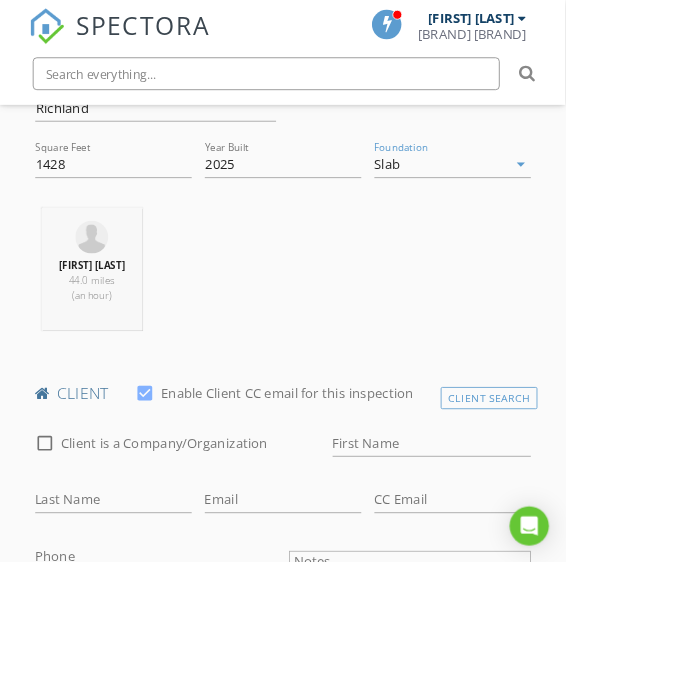 scroll, scrollTop: 795, scrollLeft: 0, axis: vertical 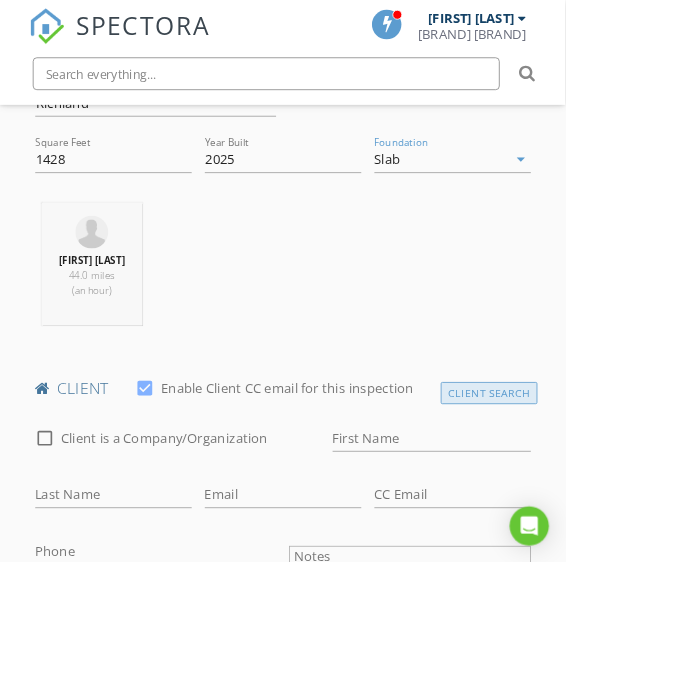 click on "Client Search" at bounding box center (597, 479) 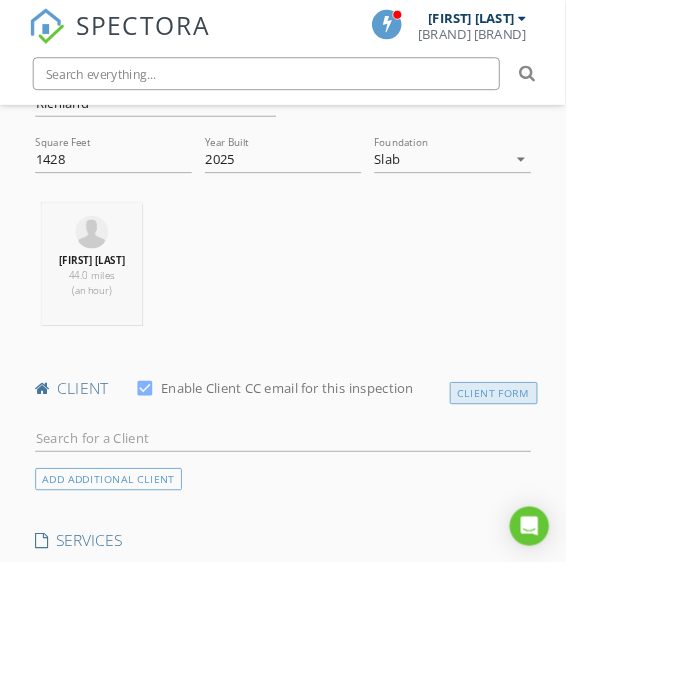 click on "Client Form" at bounding box center (602, 479) 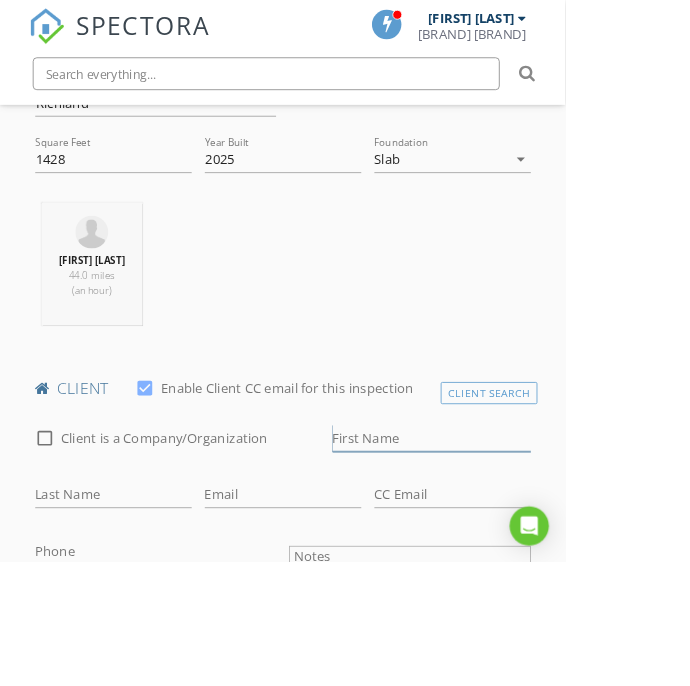 click on "First Name" at bounding box center (527, 534) 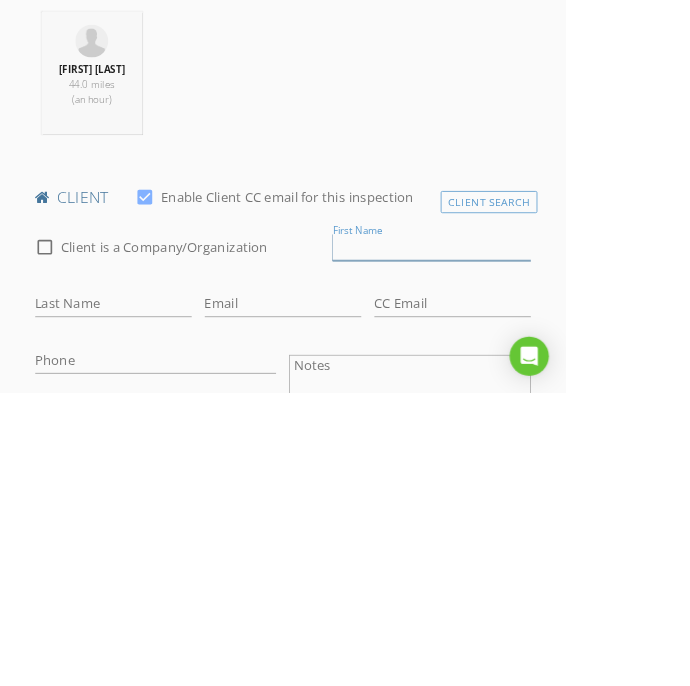 scroll, scrollTop: 821, scrollLeft: 0, axis: vertical 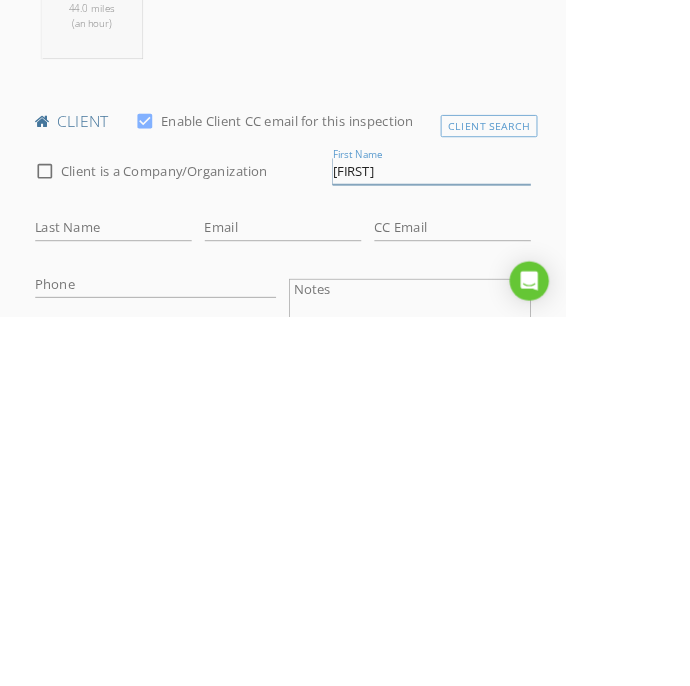 type on "[FIRST]" 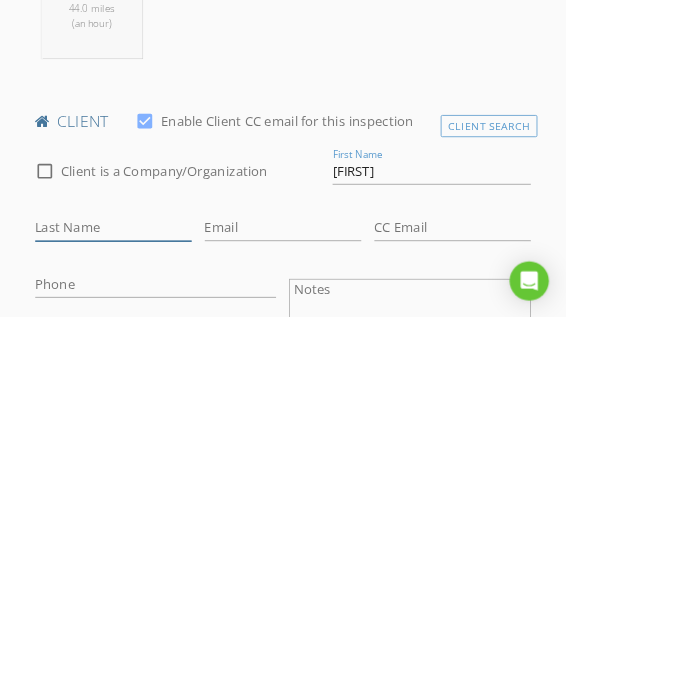 click on "Last Name" at bounding box center (138, 577) 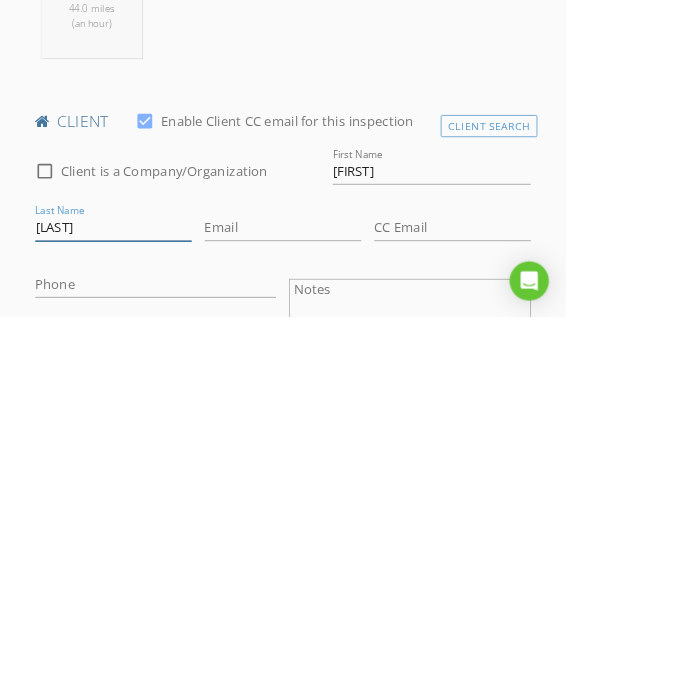 type on "[LAST]" 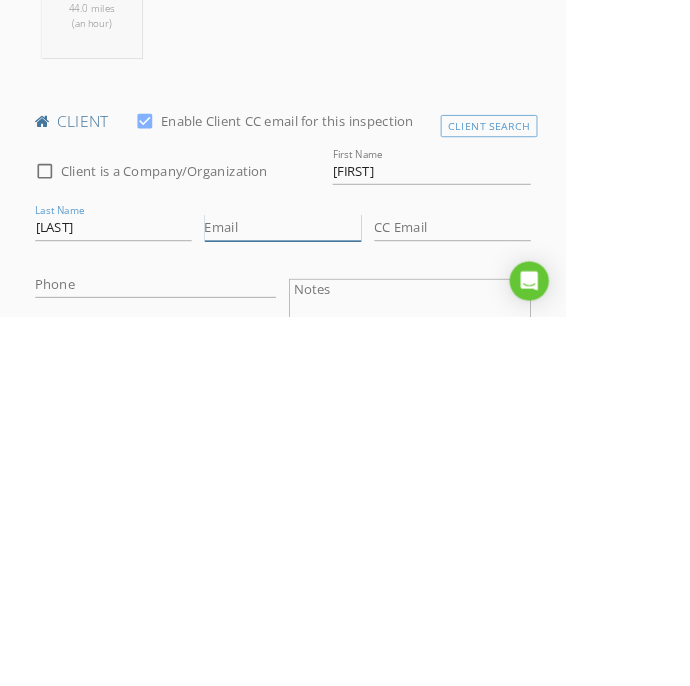 click on "Email" at bounding box center (345, 577) 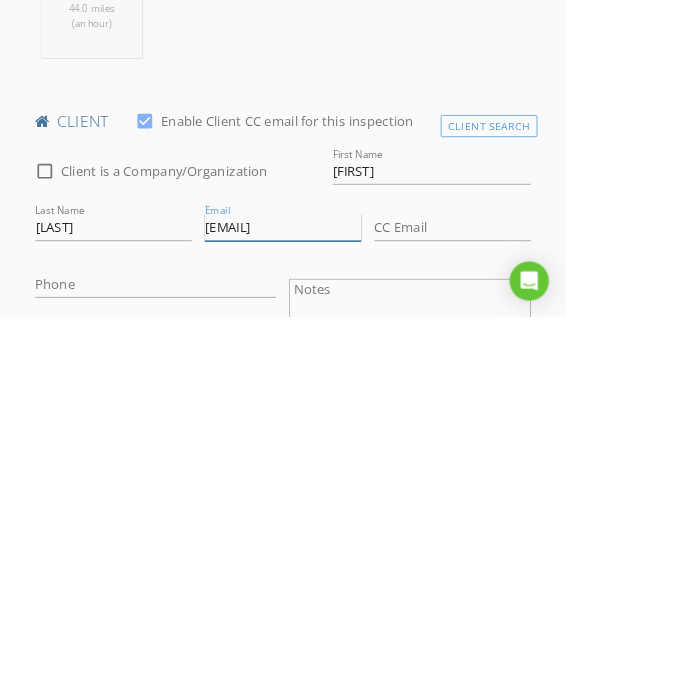 type on "[EMAIL]" 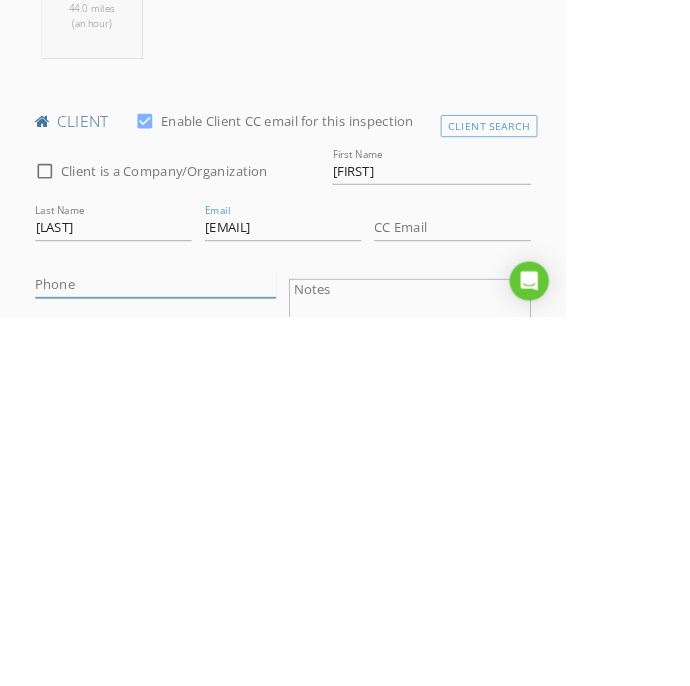 click on "Phone" at bounding box center (190, 646) 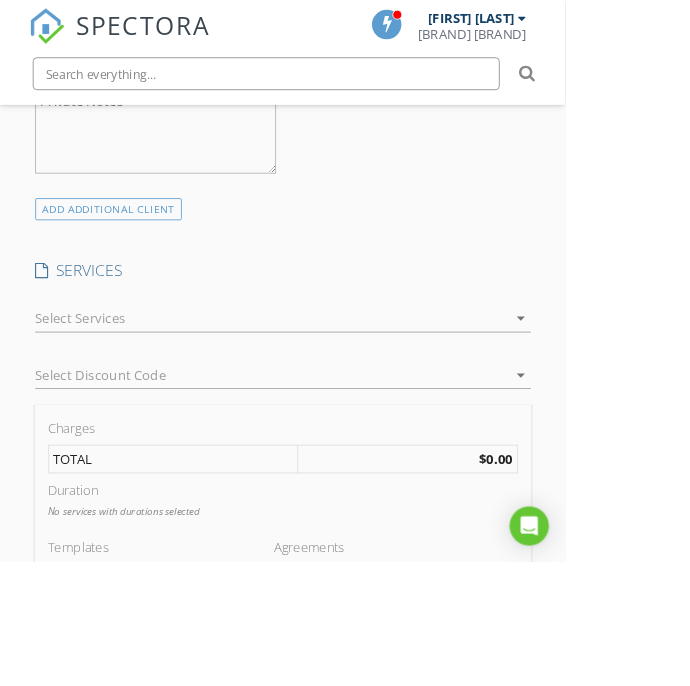 scroll, scrollTop: 1520, scrollLeft: 0, axis: vertical 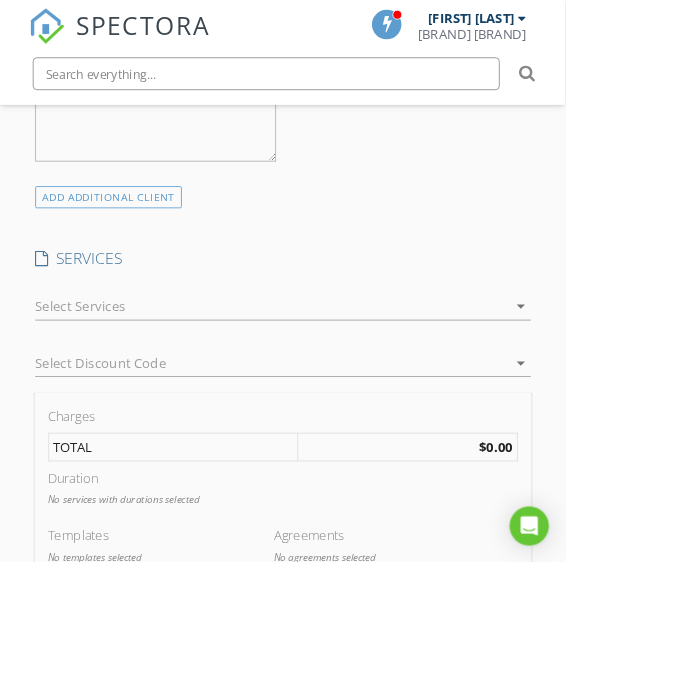 type on "[PHONE]" 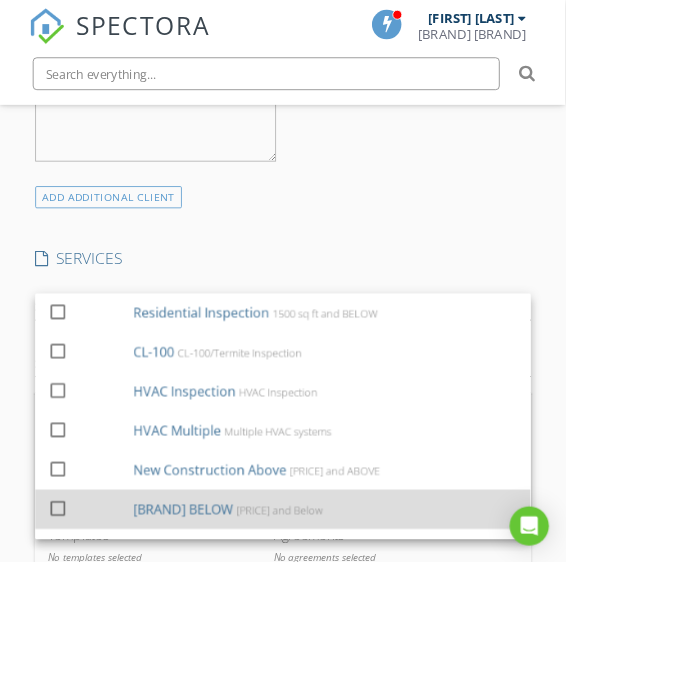 click at bounding box center [71, 620] 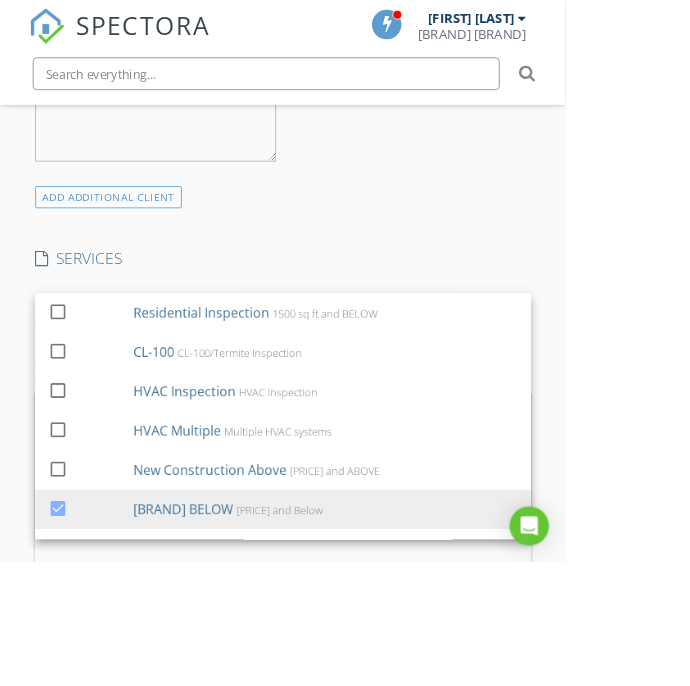 click on "Manual Edit" at bounding box center [345, 752] 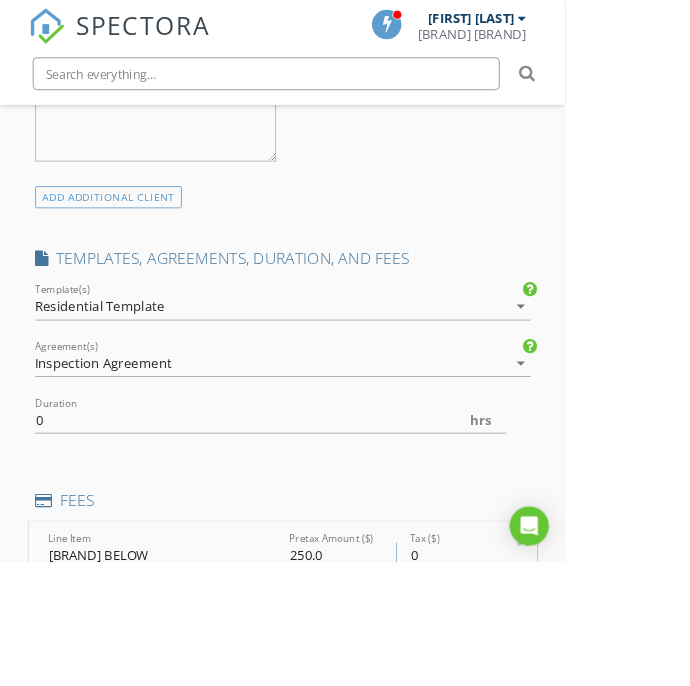 click on "250.0" at bounding box center (418, 677) 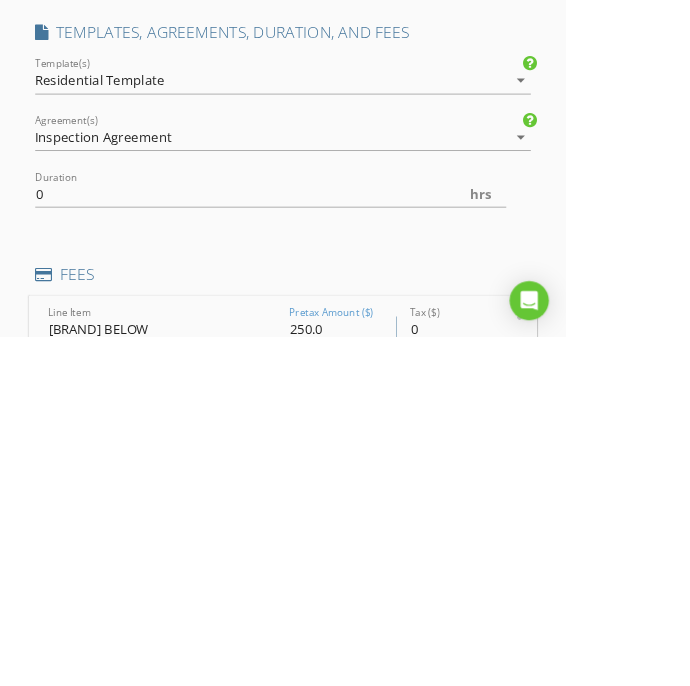 scroll, scrollTop: 1591, scrollLeft: 0, axis: vertical 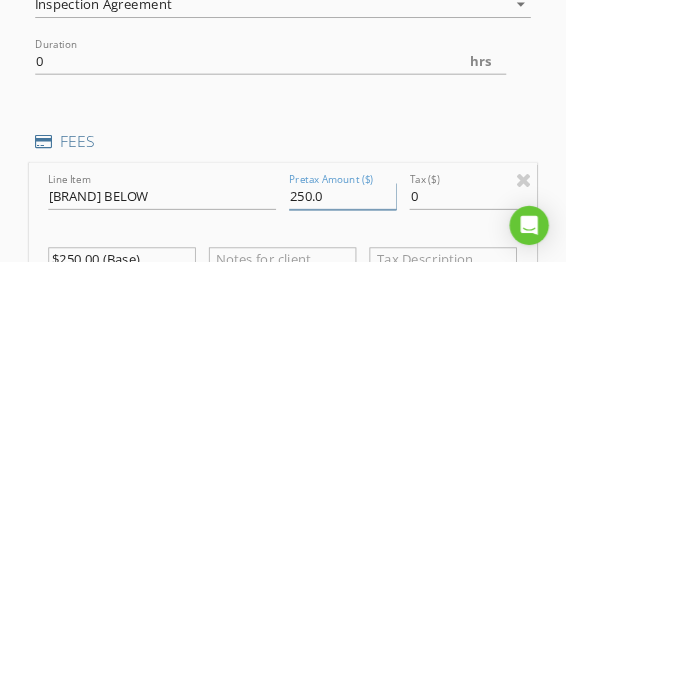 click on "250.0" at bounding box center (418, 606) 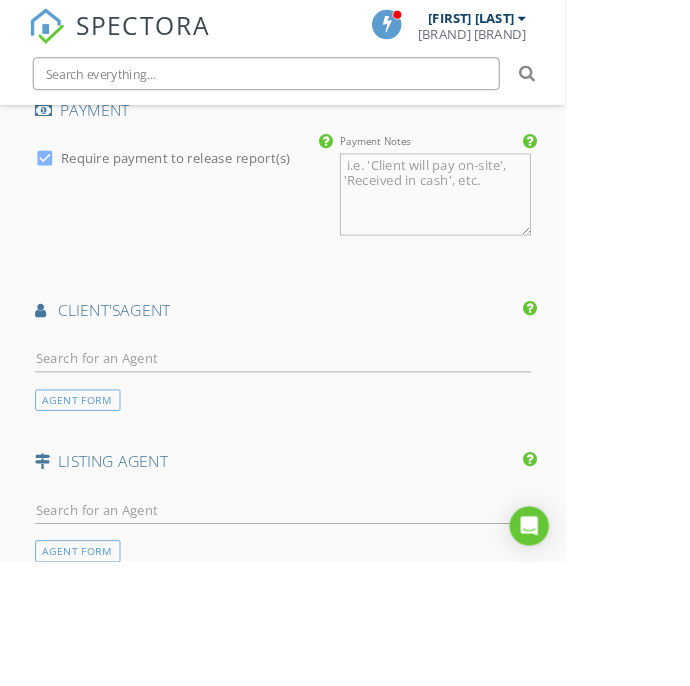 scroll, scrollTop: 2607, scrollLeft: 0, axis: vertical 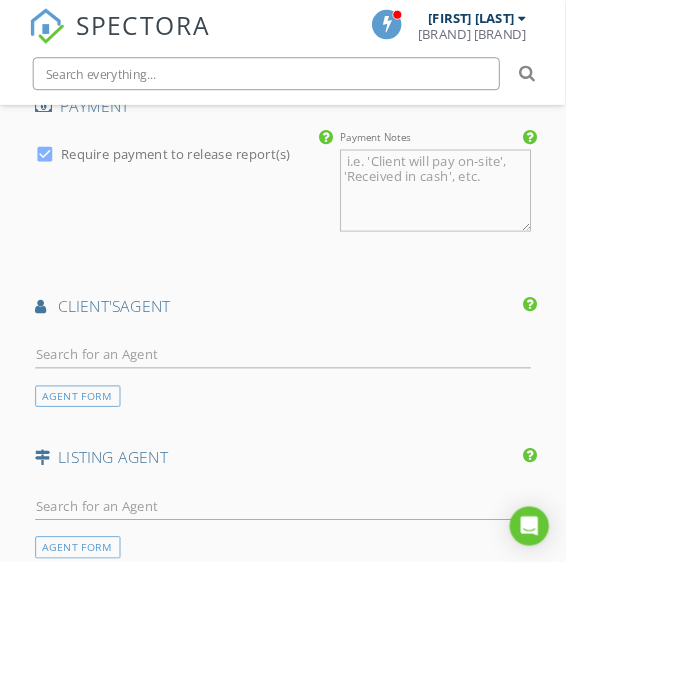 type on "300.0" 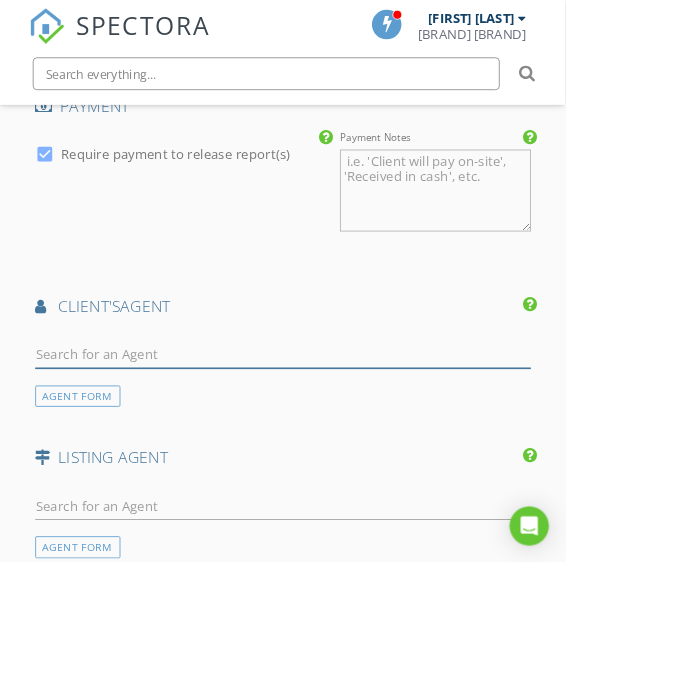 click at bounding box center [345, 433] 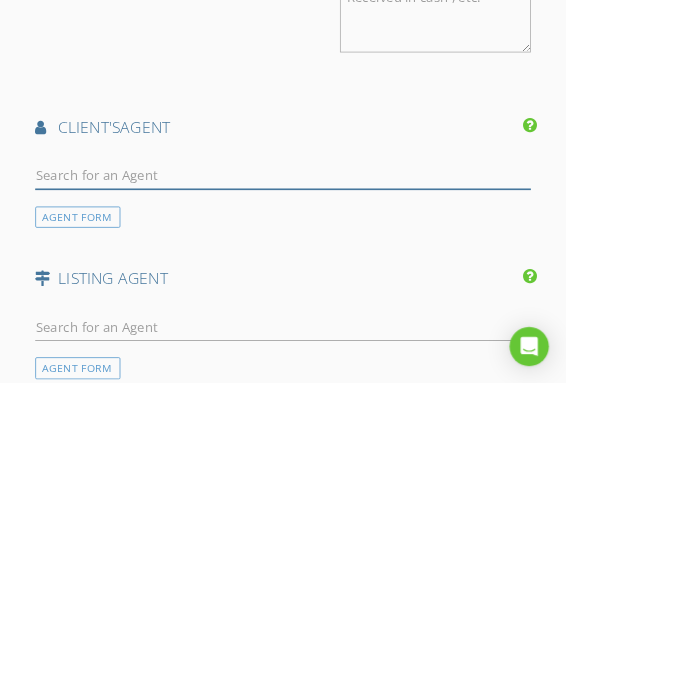 scroll, scrollTop: 2607, scrollLeft: 0, axis: vertical 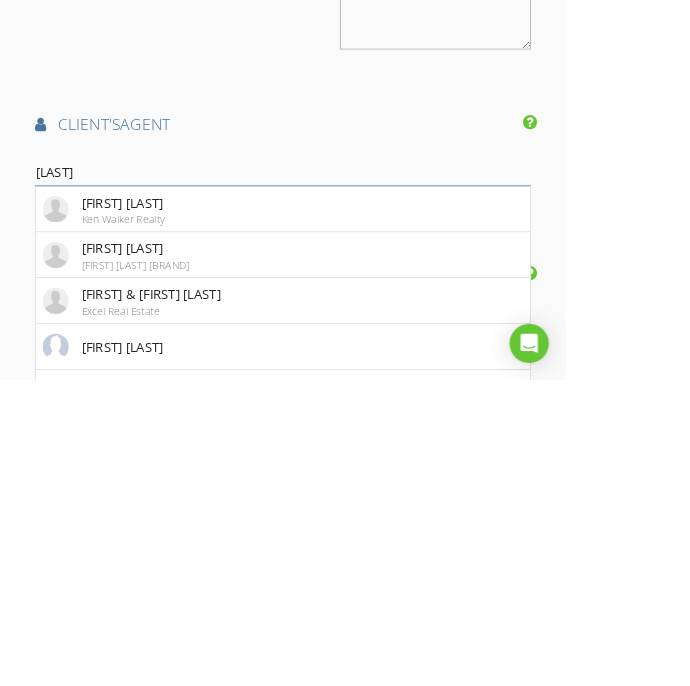 type on "[FIRST]" 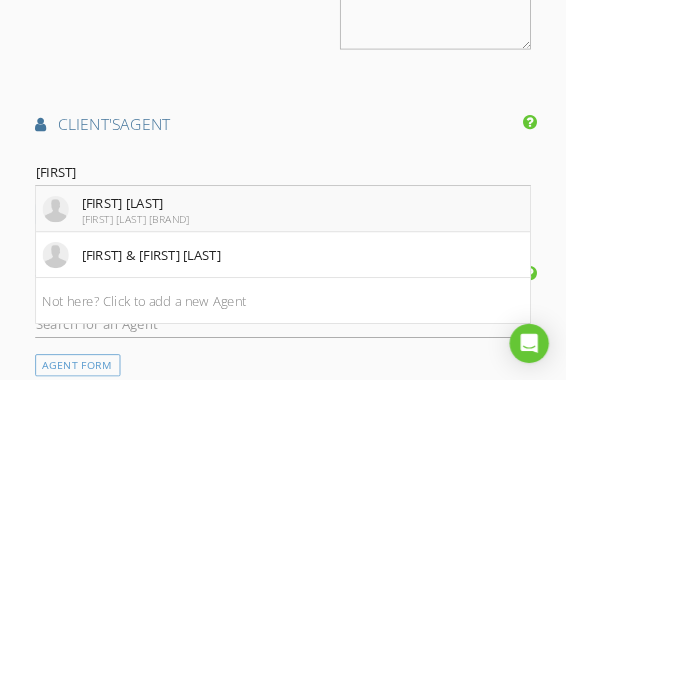 click on "[FIRST] [LAST]
[FIRST] [LAST] [BRAND]" at bounding box center [345, 478] 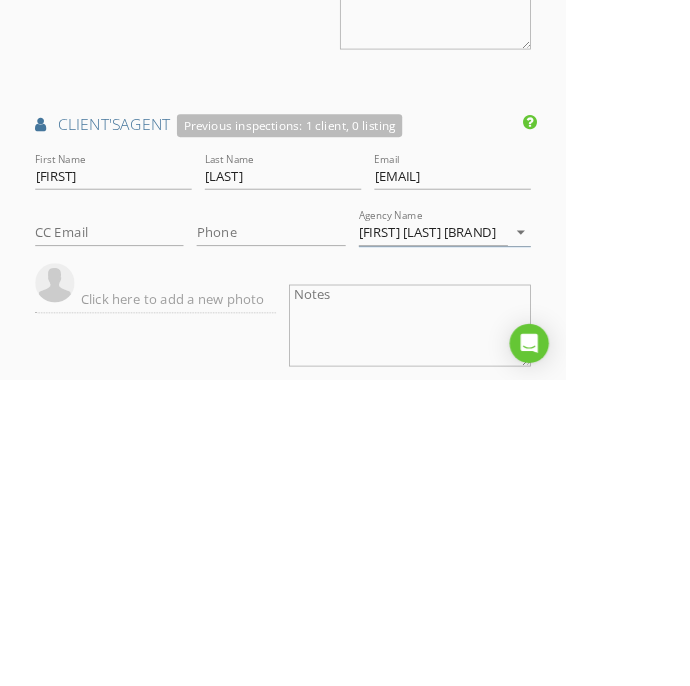 scroll, scrollTop: 2607, scrollLeft: 0, axis: vertical 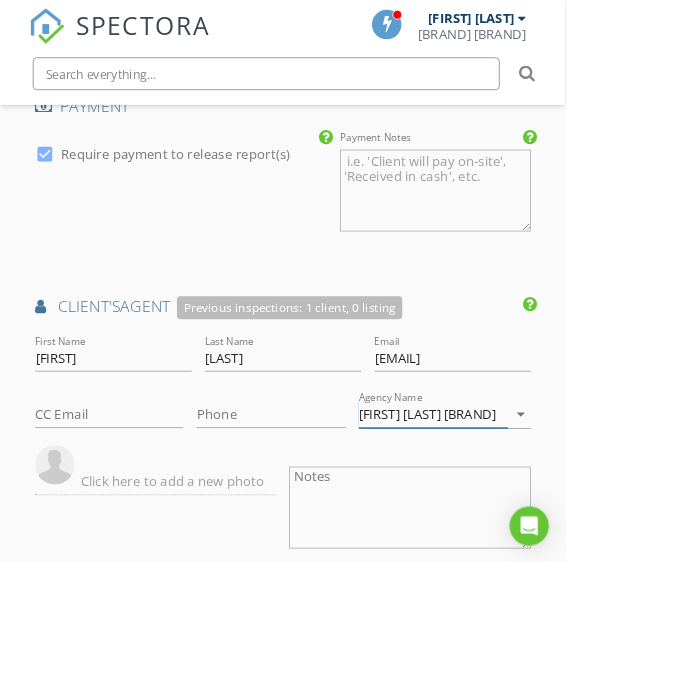click on "[FIRST] [LAST] [BRAND]" at bounding box center [529, 506] 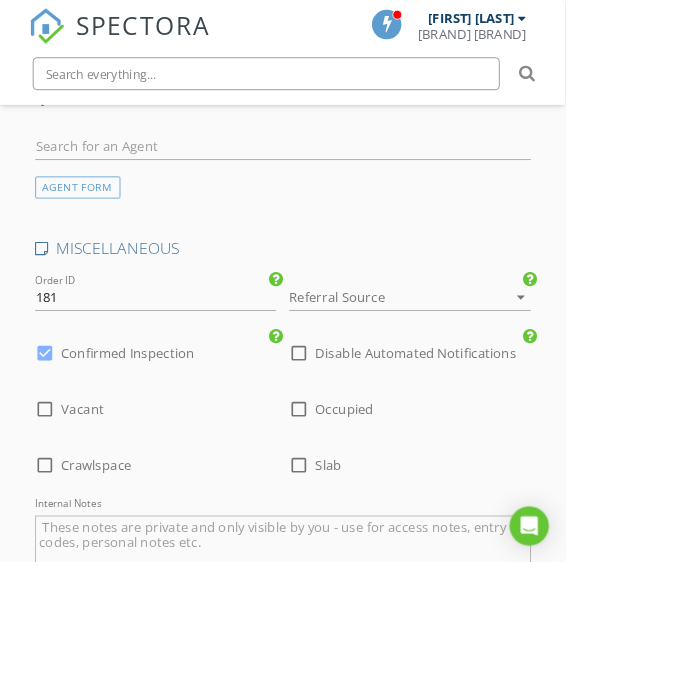 scroll, scrollTop: 3436, scrollLeft: 0, axis: vertical 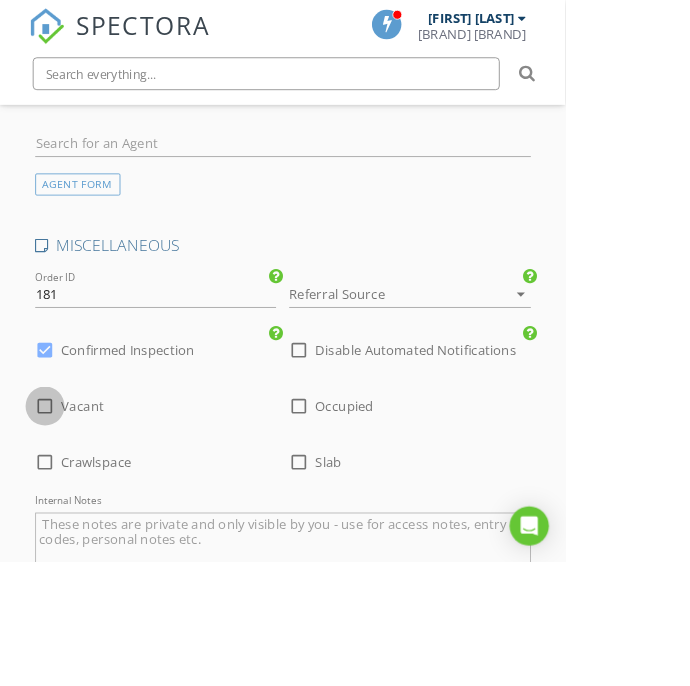 type on "[BRAND] [BRAND] [BRAND]" 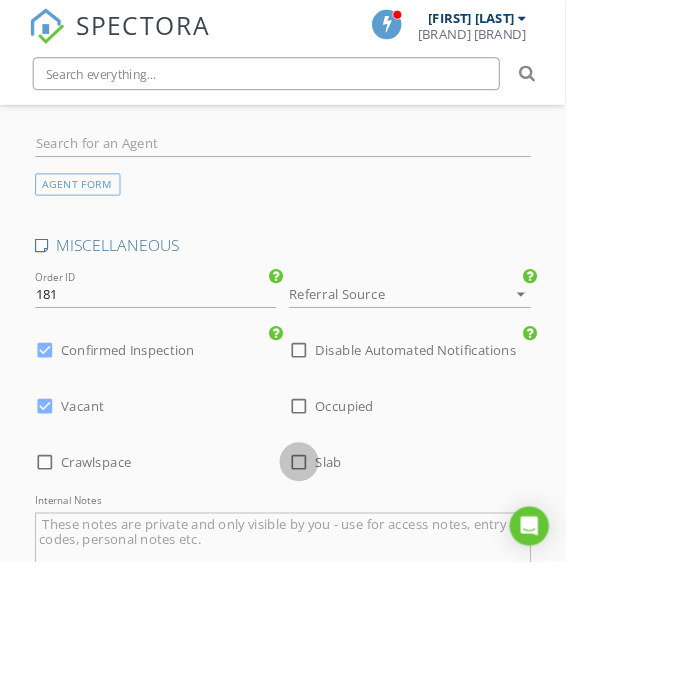 click at bounding box center [365, 564] 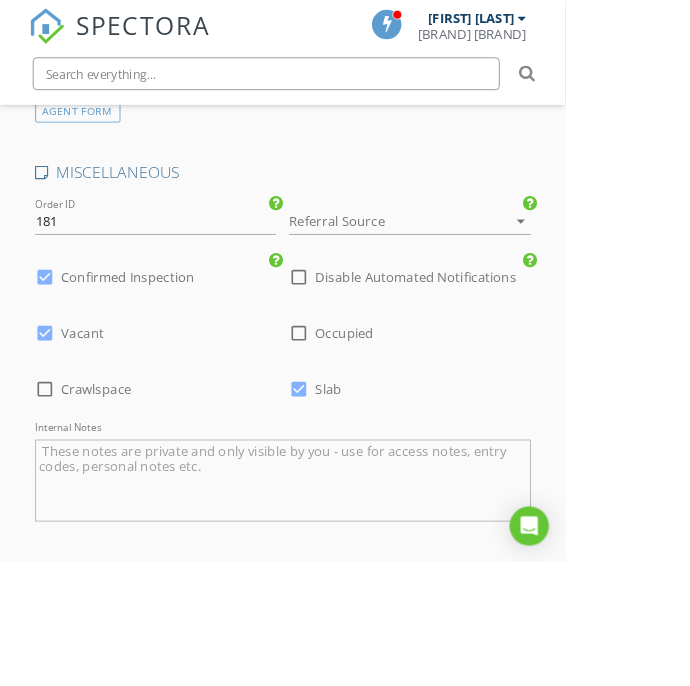 scroll, scrollTop: 3555, scrollLeft: 0, axis: vertical 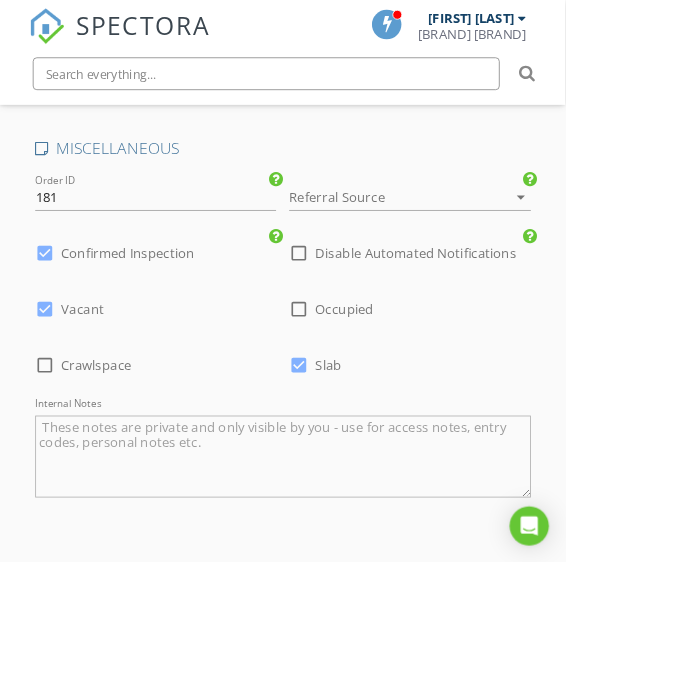 click on "Save Inspection" at bounding box center [345, 907] 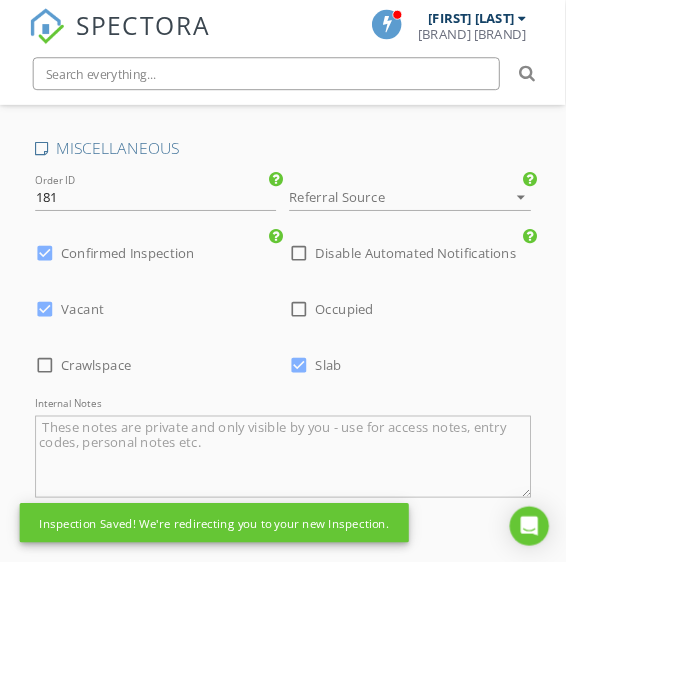 scroll, scrollTop: 3626, scrollLeft: 0, axis: vertical 